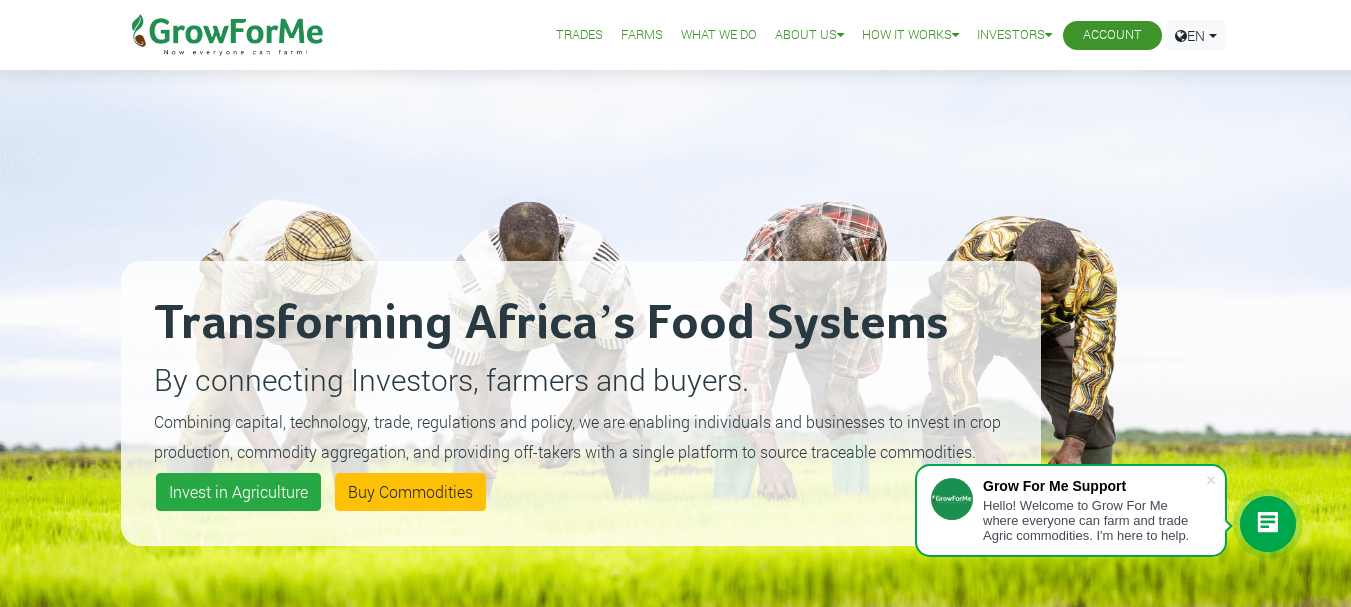 scroll, scrollTop: 0, scrollLeft: 0, axis: both 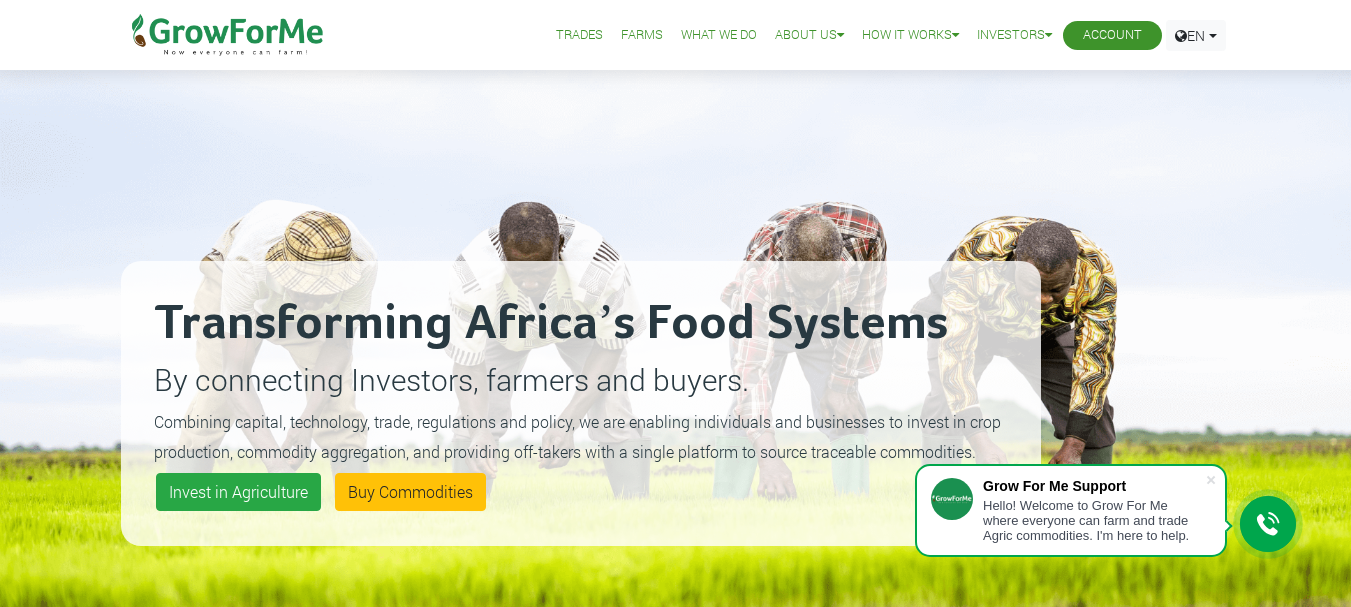 click on "Account" at bounding box center (1112, 35) 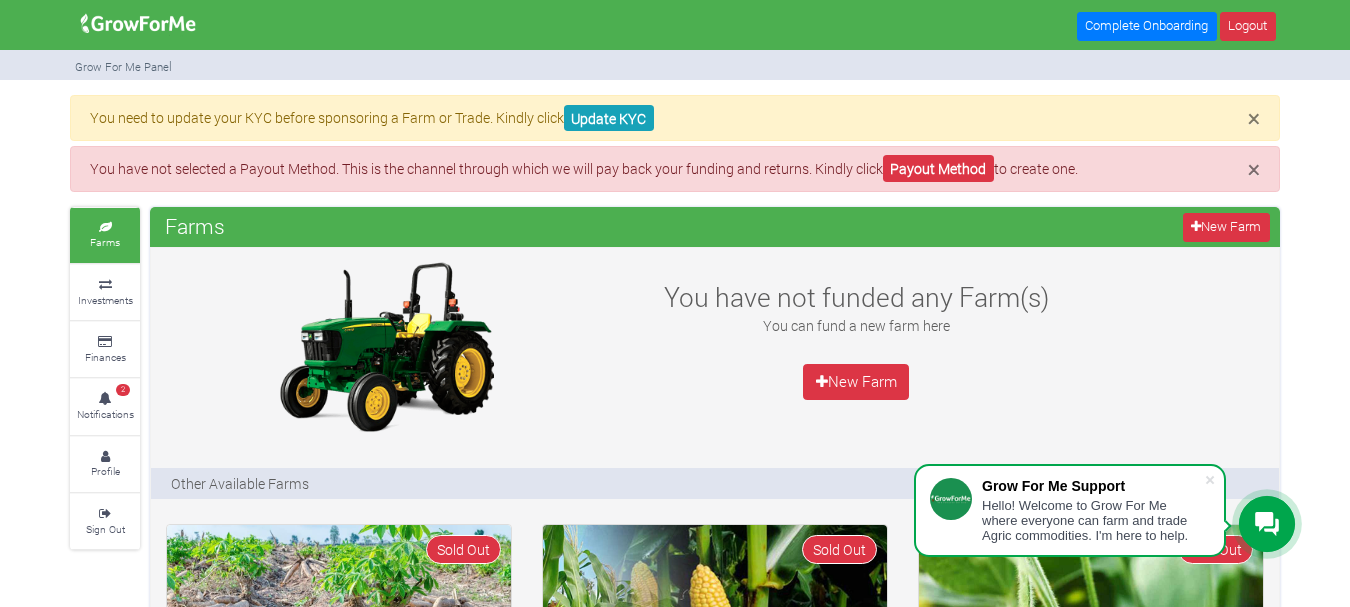 scroll, scrollTop: 0, scrollLeft: 0, axis: both 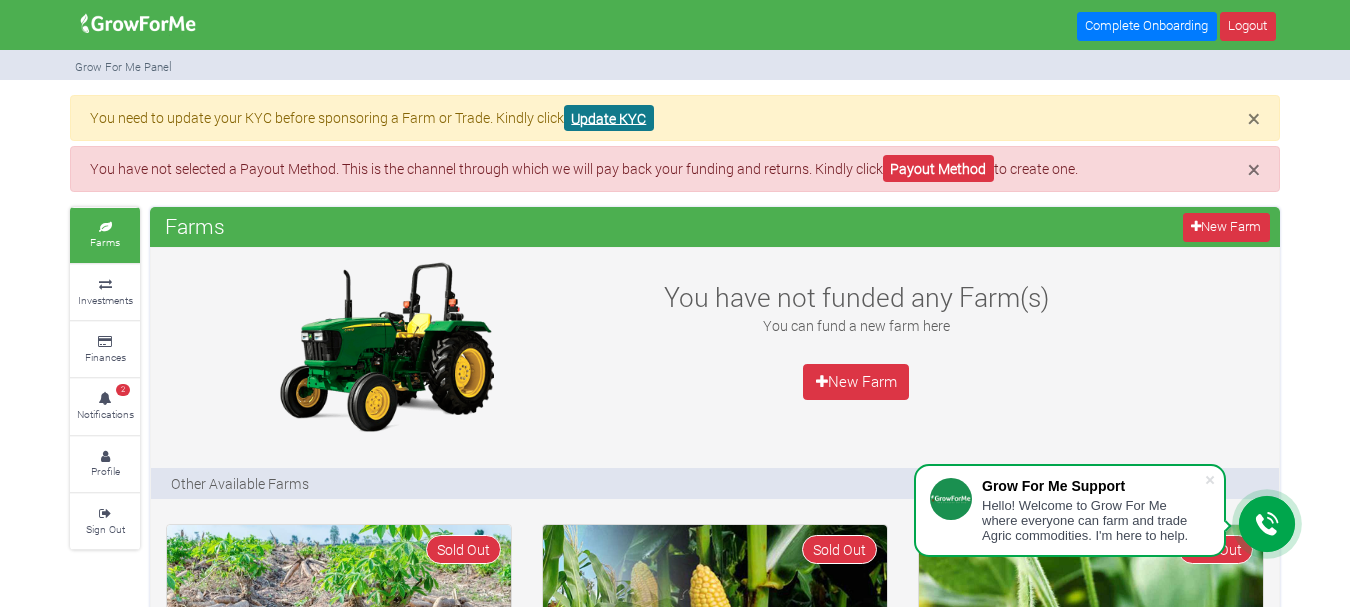click on "Update KYC" at bounding box center [609, 118] 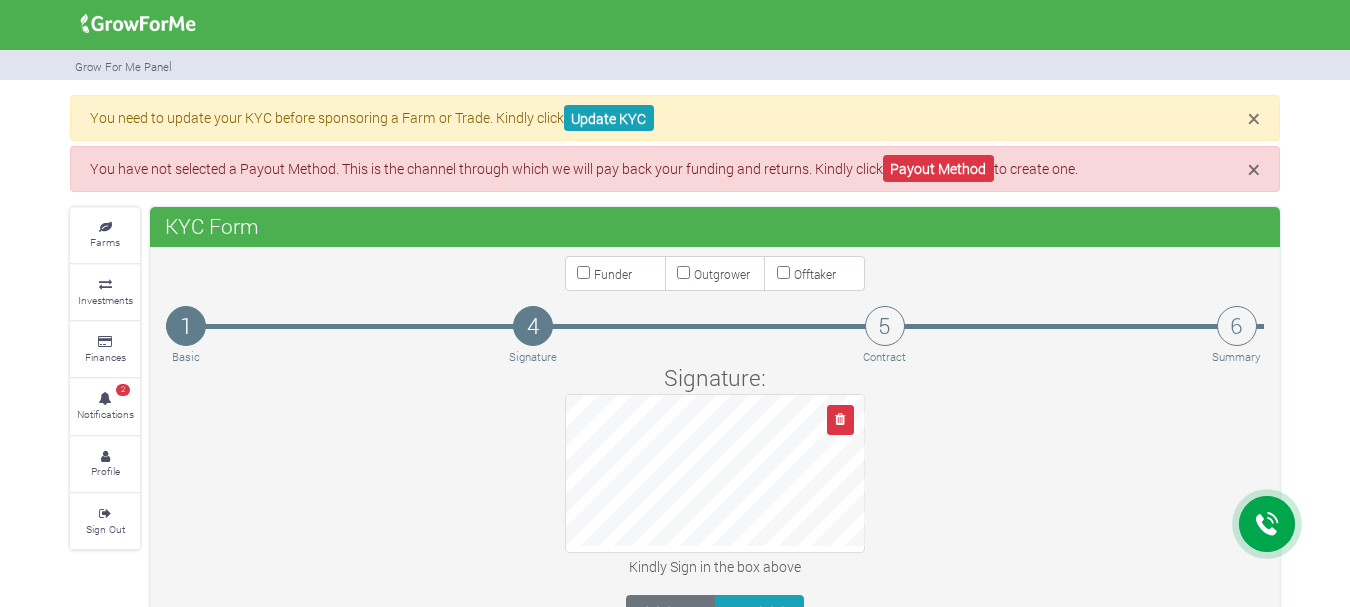 scroll, scrollTop: 0, scrollLeft: 0, axis: both 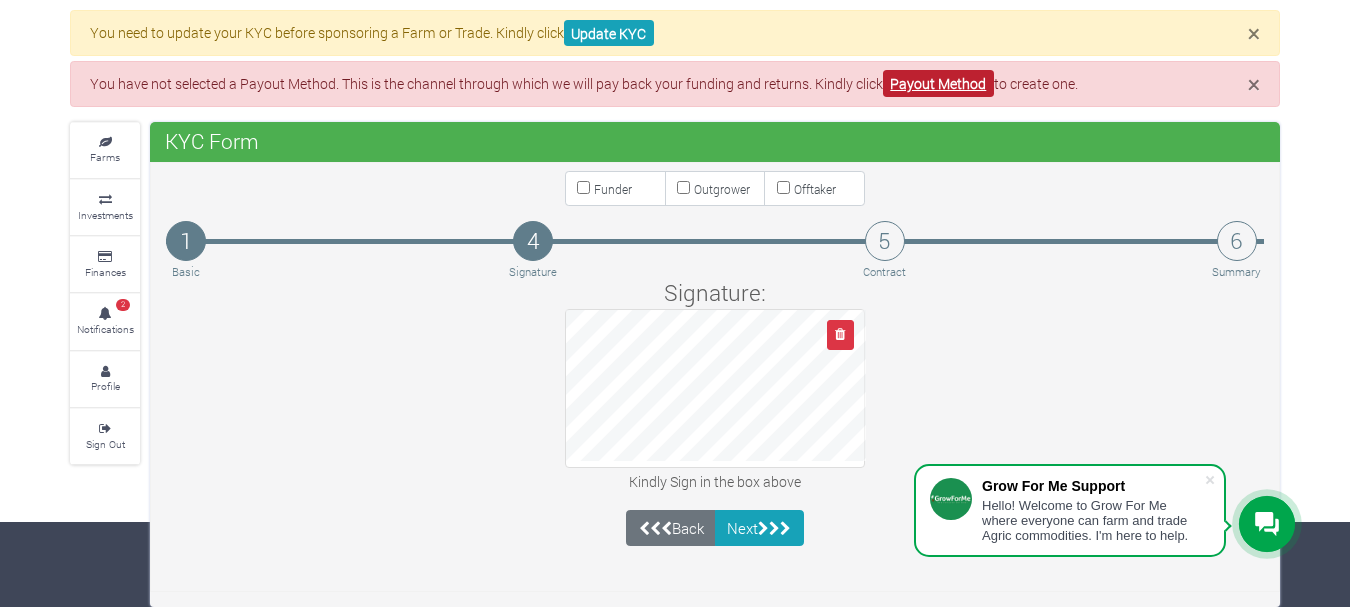 click on "Payout Method" at bounding box center (938, 83) 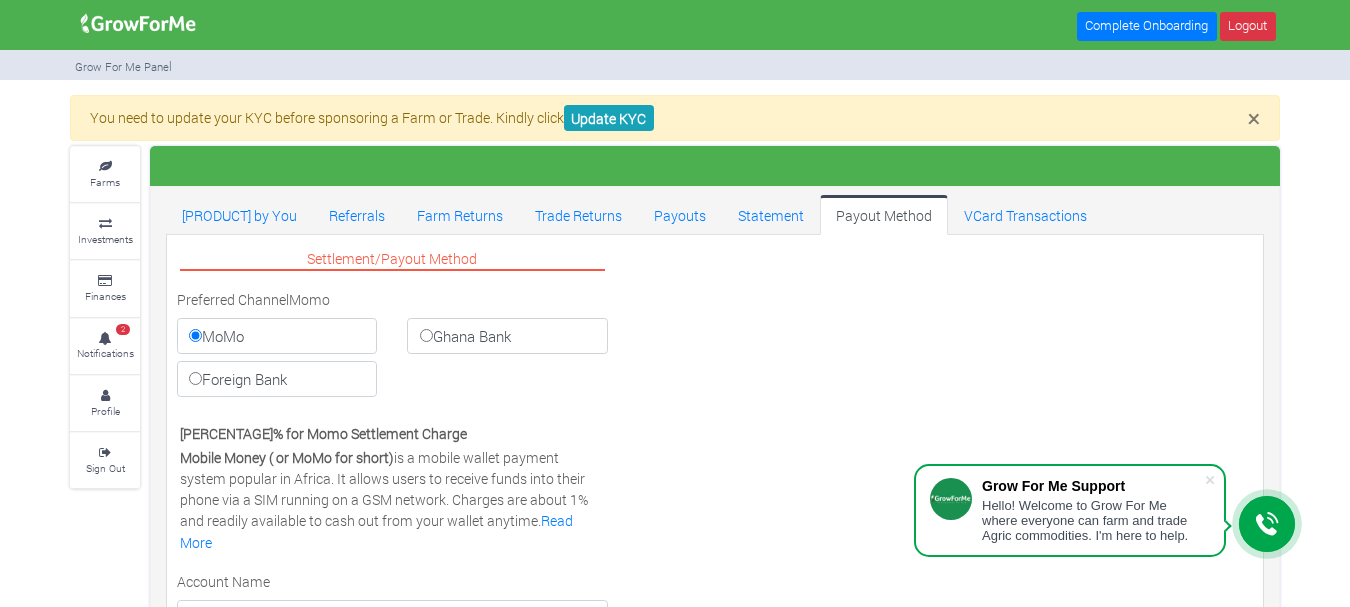 scroll, scrollTop: 0, scrollLeft: 0, axis: both 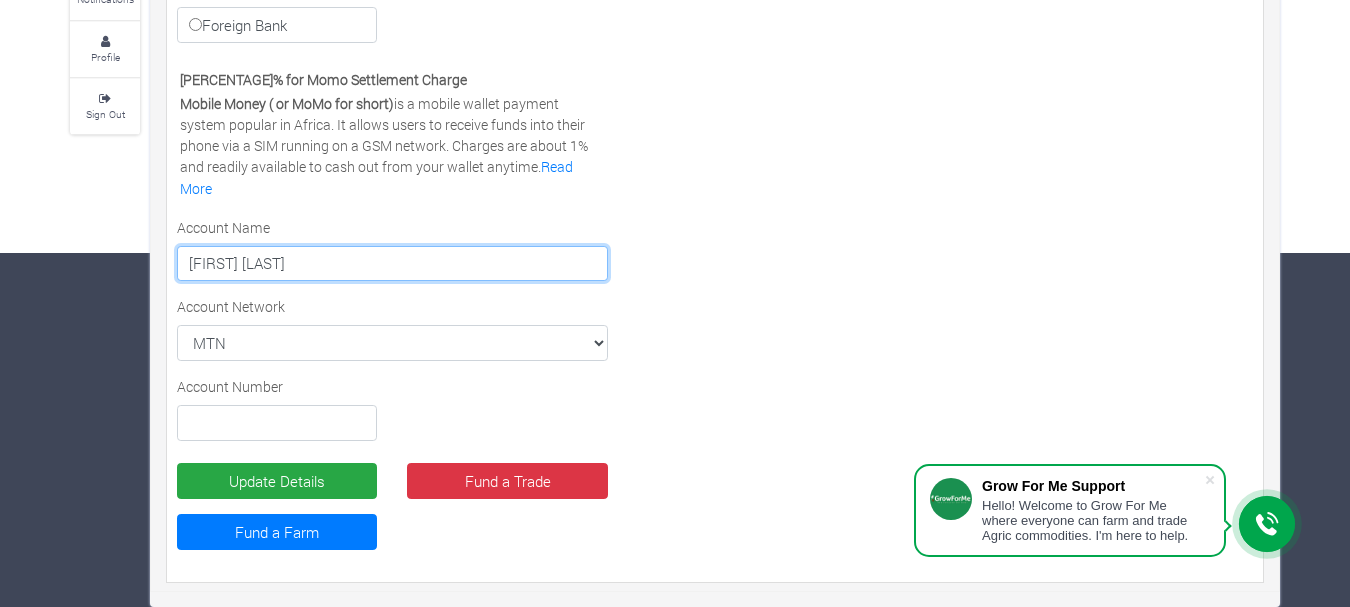 click on "Abena Aboagye" at bounding box center (392, 264) 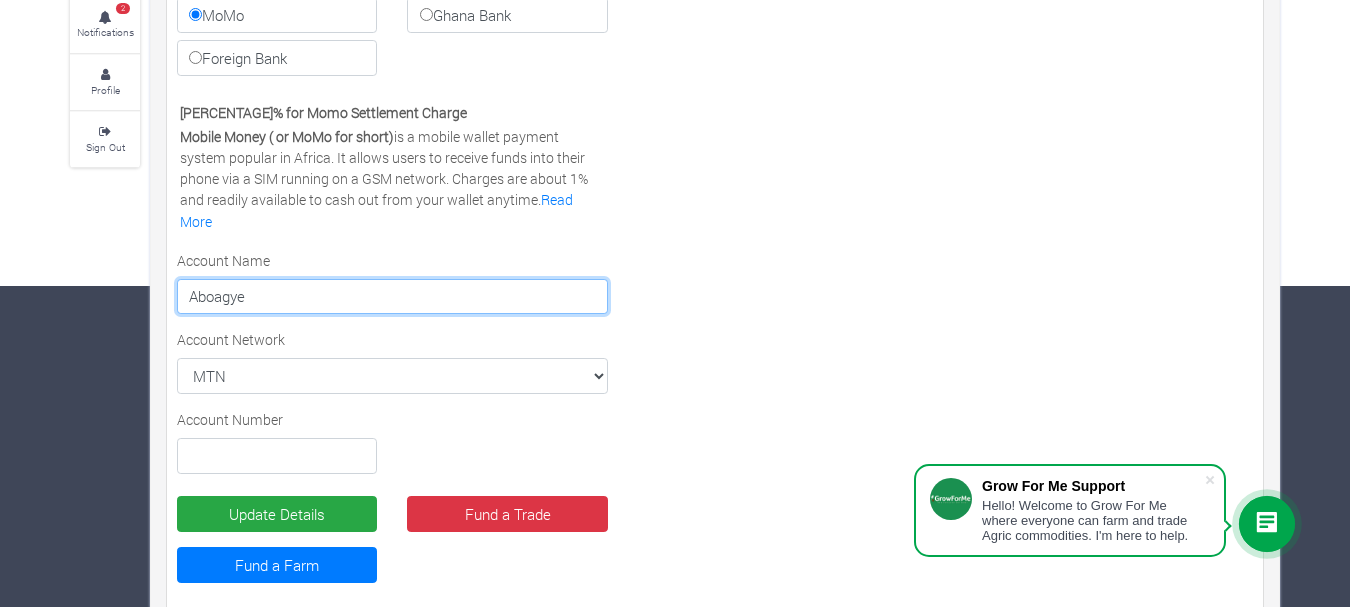 scroll, scrollTop: 354, scrollLeft: 0, axis: vertical 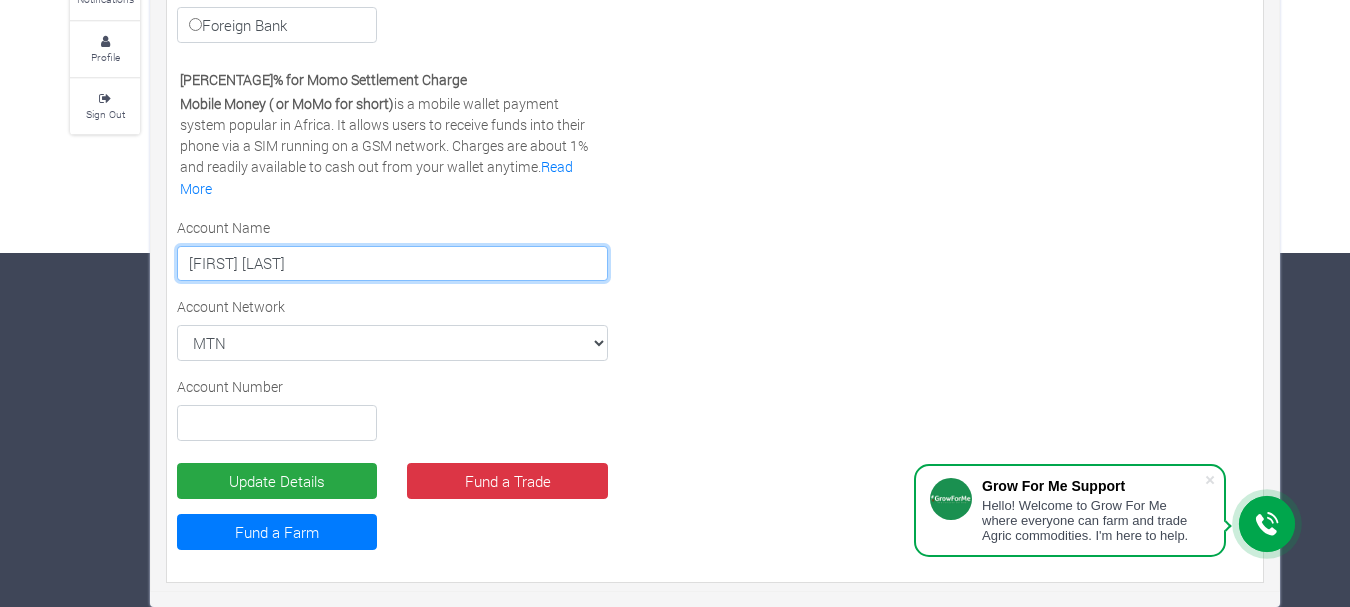 type on "Frank Aboagye" 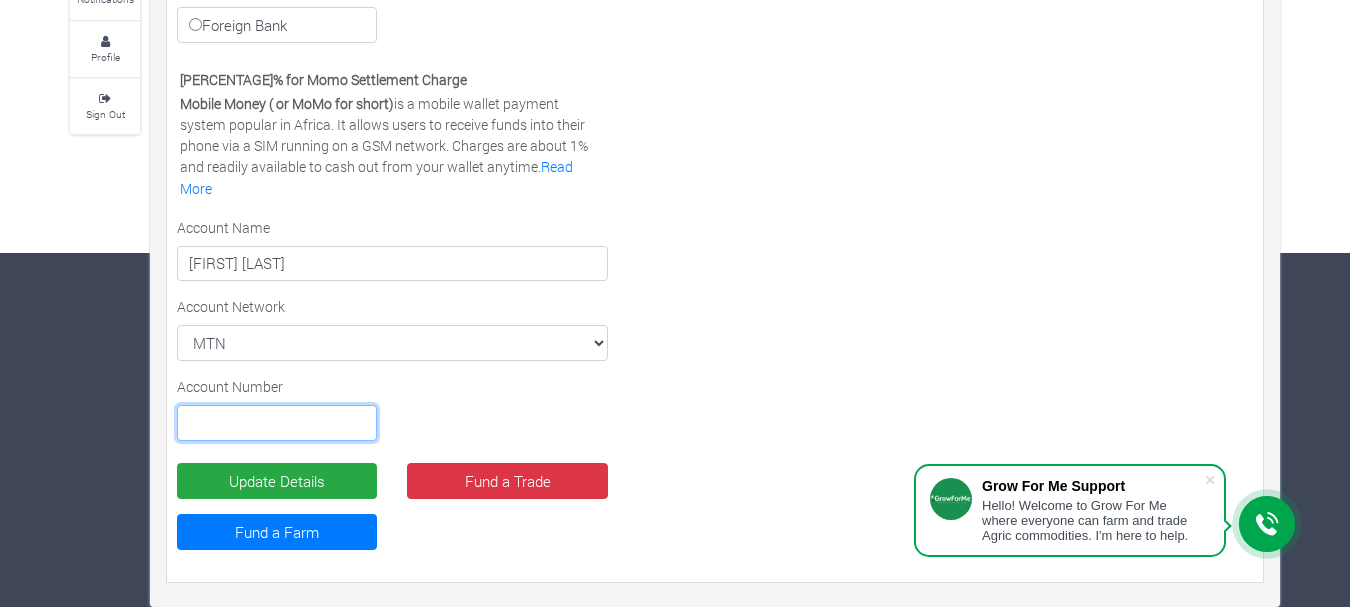 click at bounding box center [277, 423] 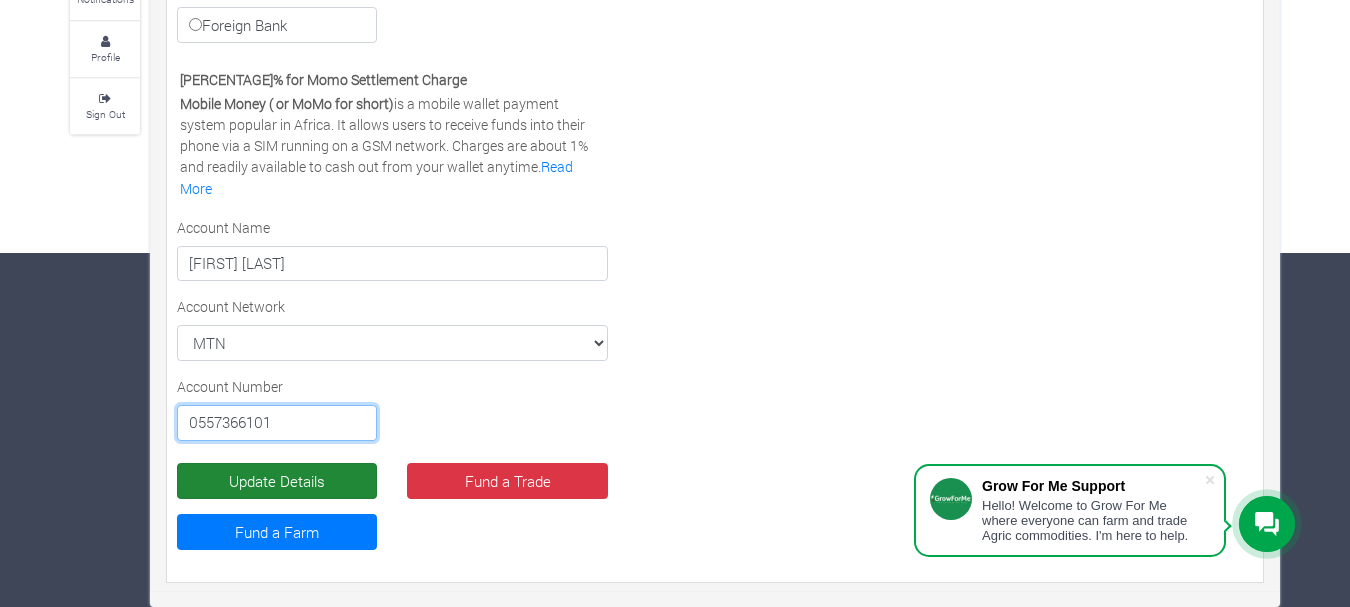 type on "0557366101" 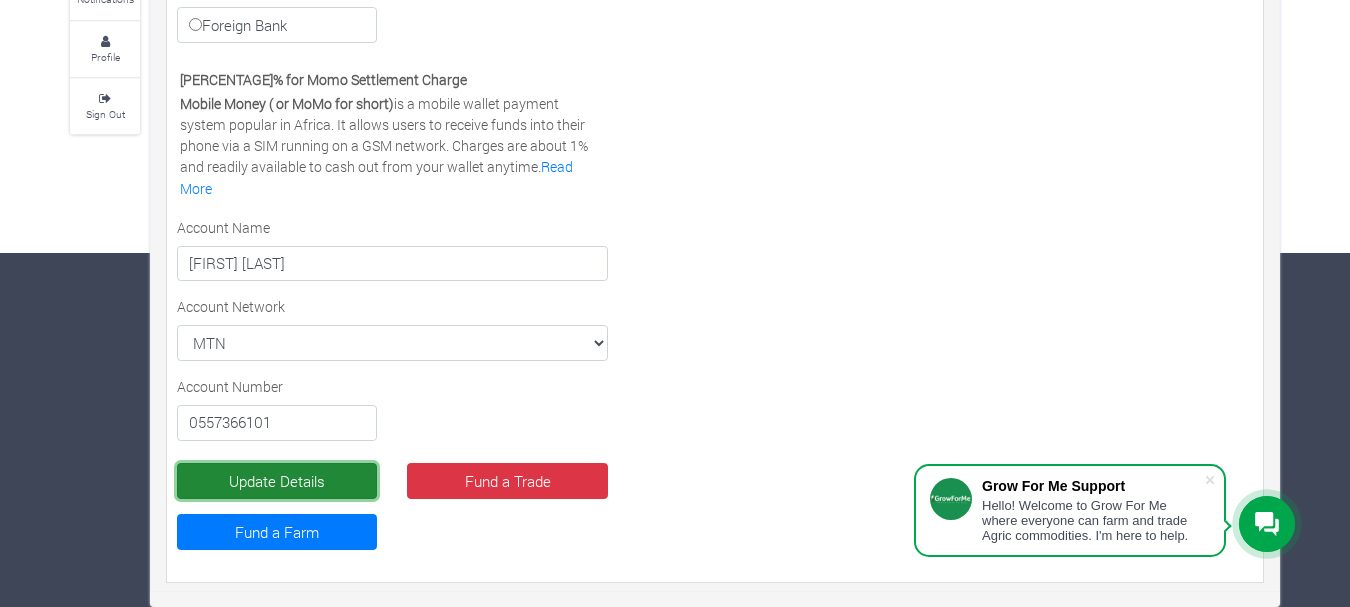 click on "Update Details" at bounding box center [277, 481] 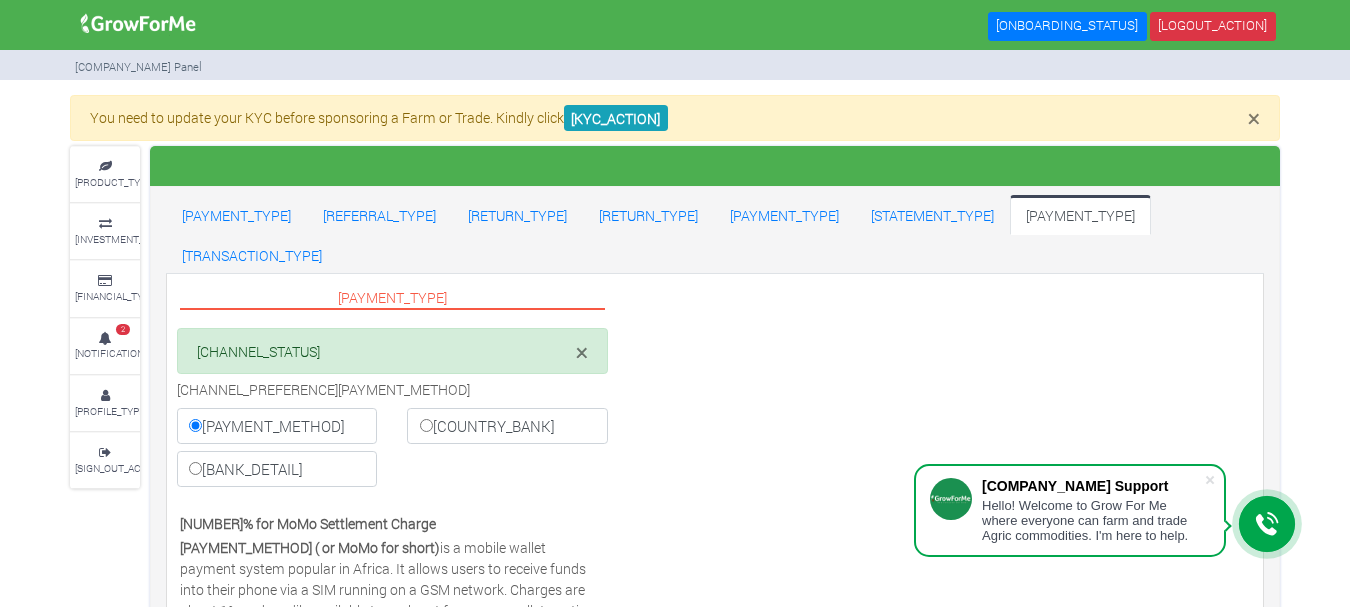 scroll, scrollTop: 0, scrollLeft: 0, axis: both 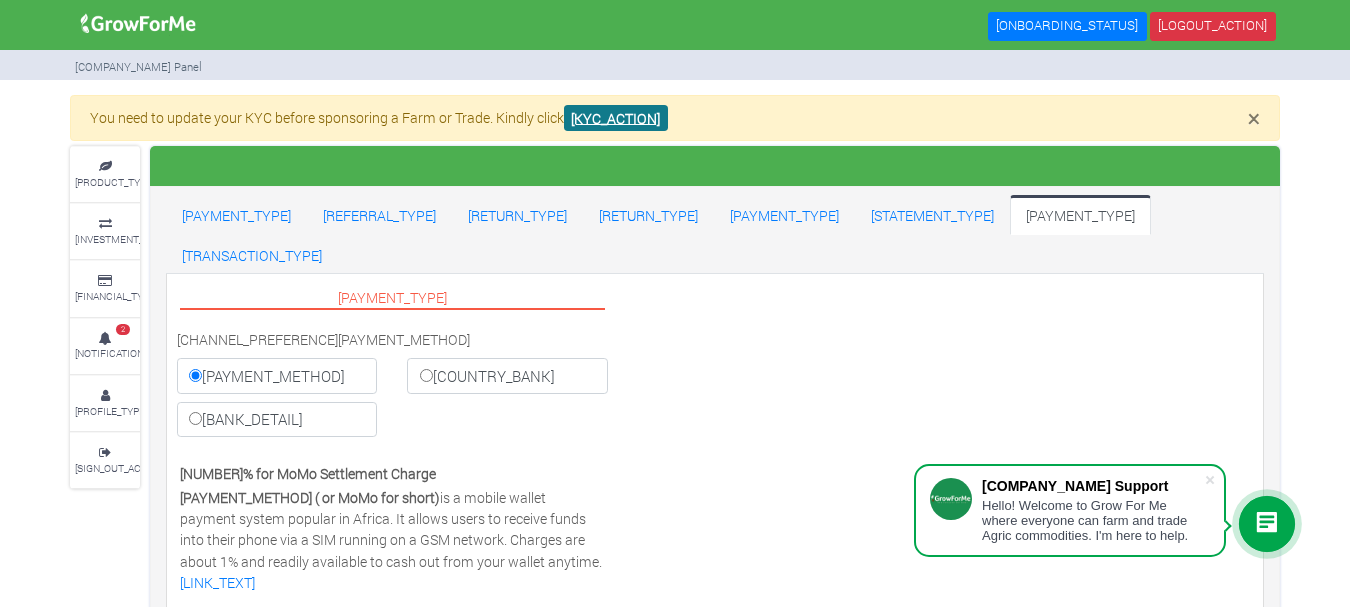 click on "[KYC_ACTION]" at bounding box center [616, 118] 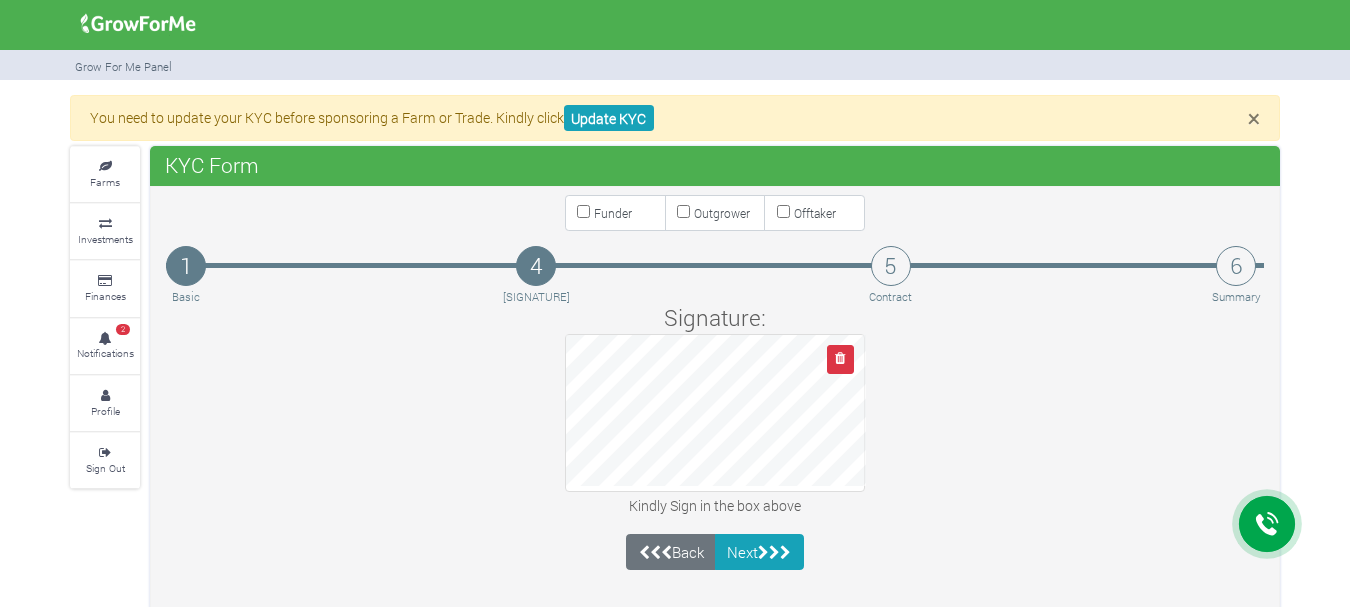 scroll, scrollTop: 0, scrollLeft: 0, axis: both 